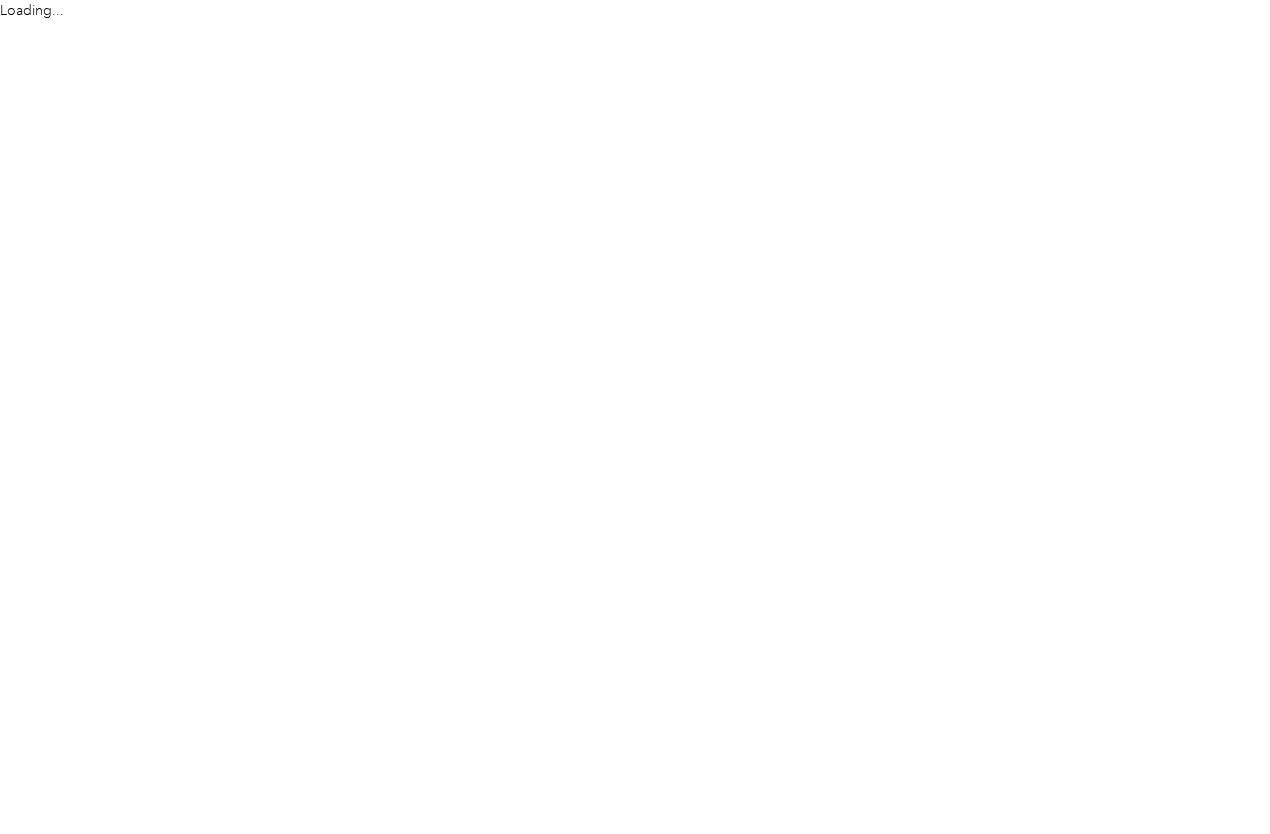 scroll, scrollTop: 0, scrollLeft: 0, axis: both 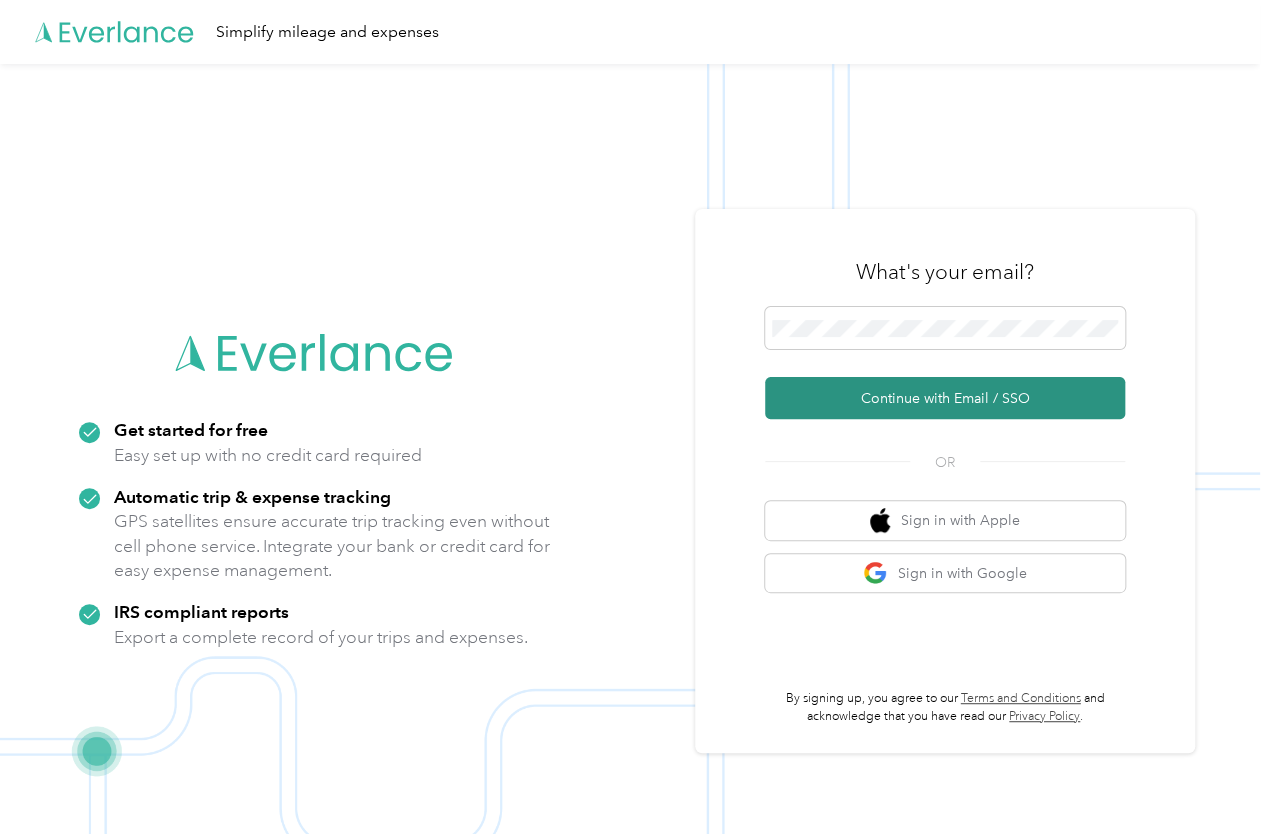 click on "Continue with Email / SSO" at bounding box center (945, 398) 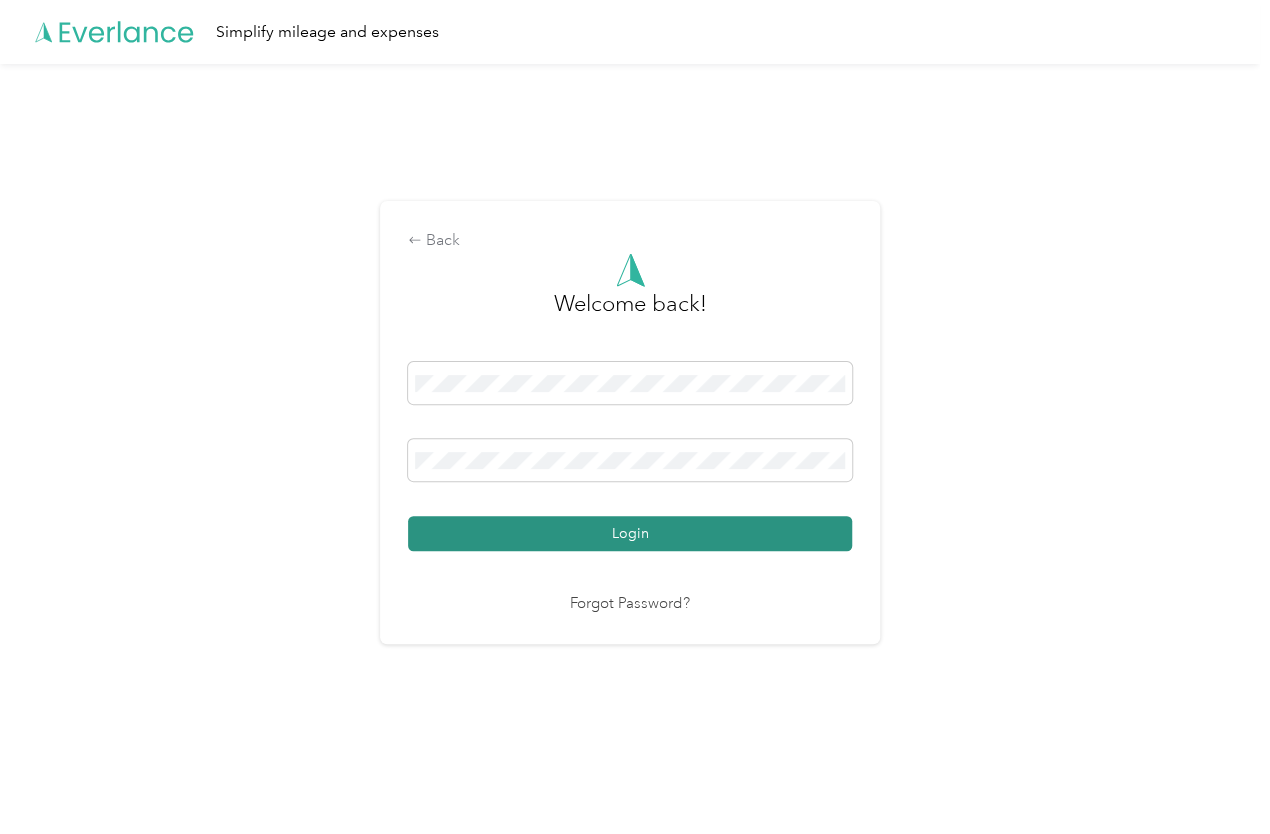 click on "Login" at bounding box center [630, 533] 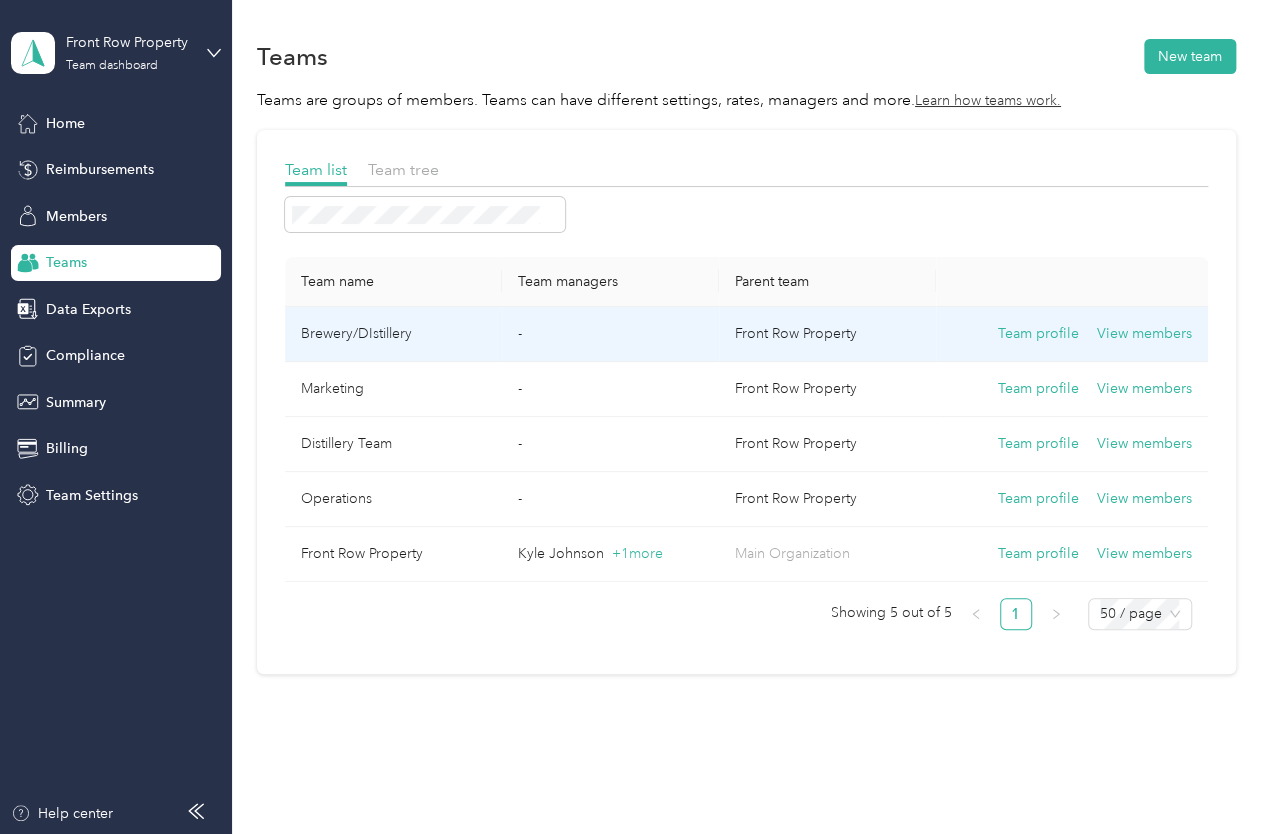 click on "Brewery/DIstillery" at bounding box center [393, 334] 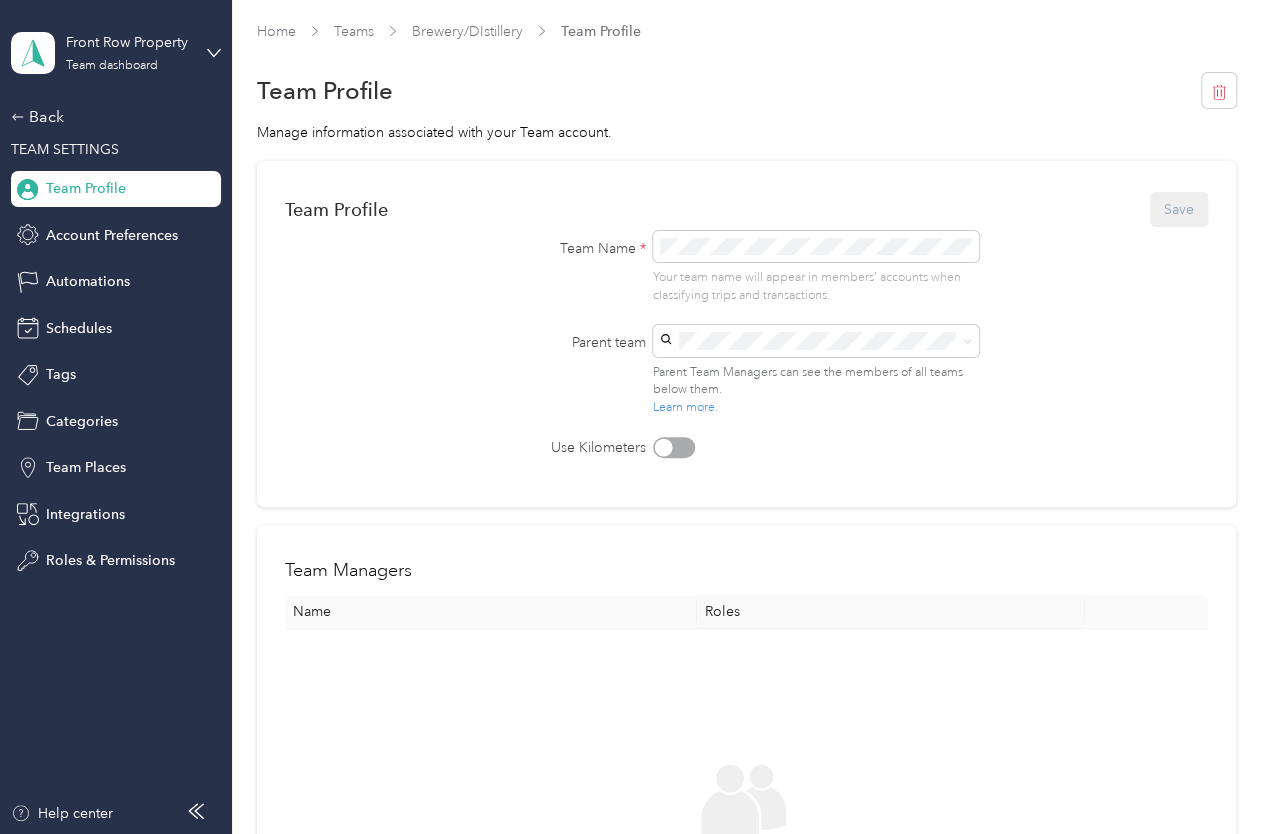 scroll, scrollTop: 0, scrollLeft: 0, axis: both 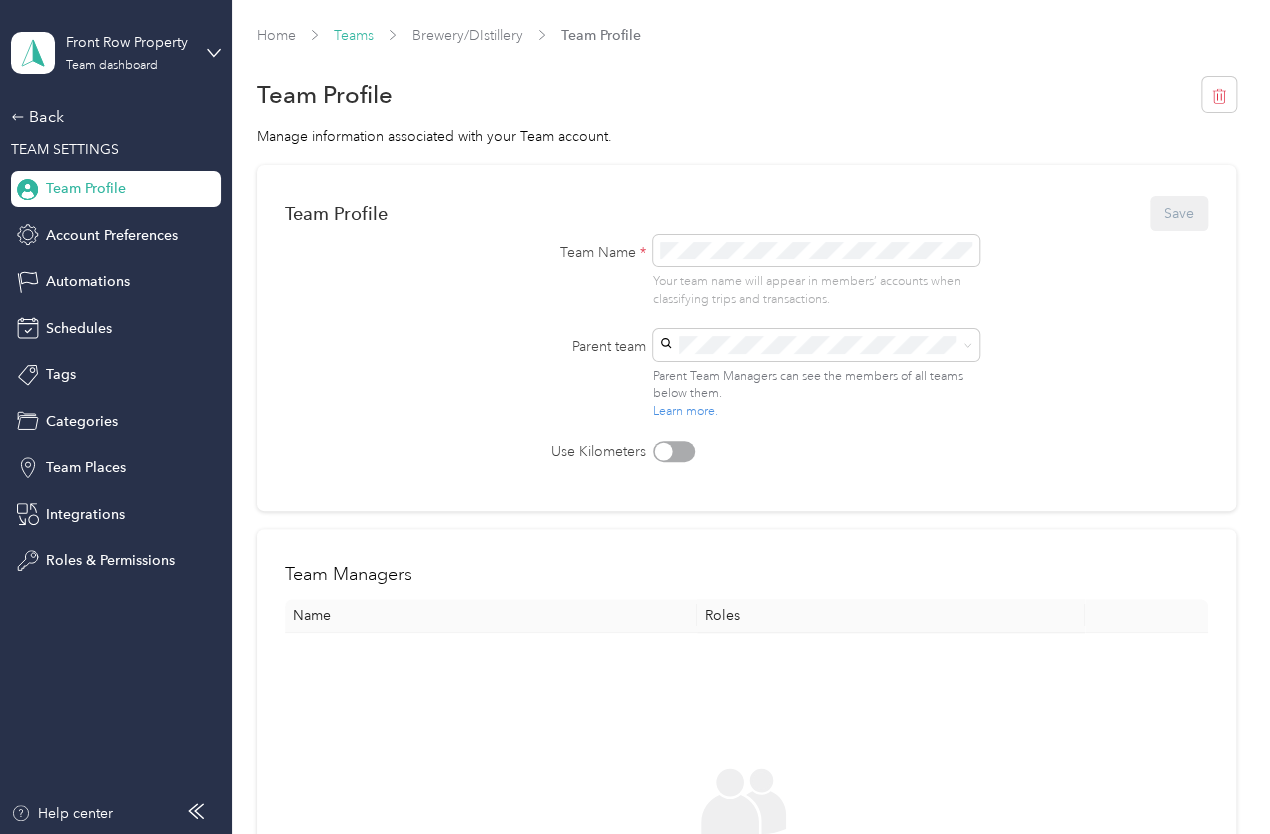 click on "Teams" at bounding box center [354, 35] 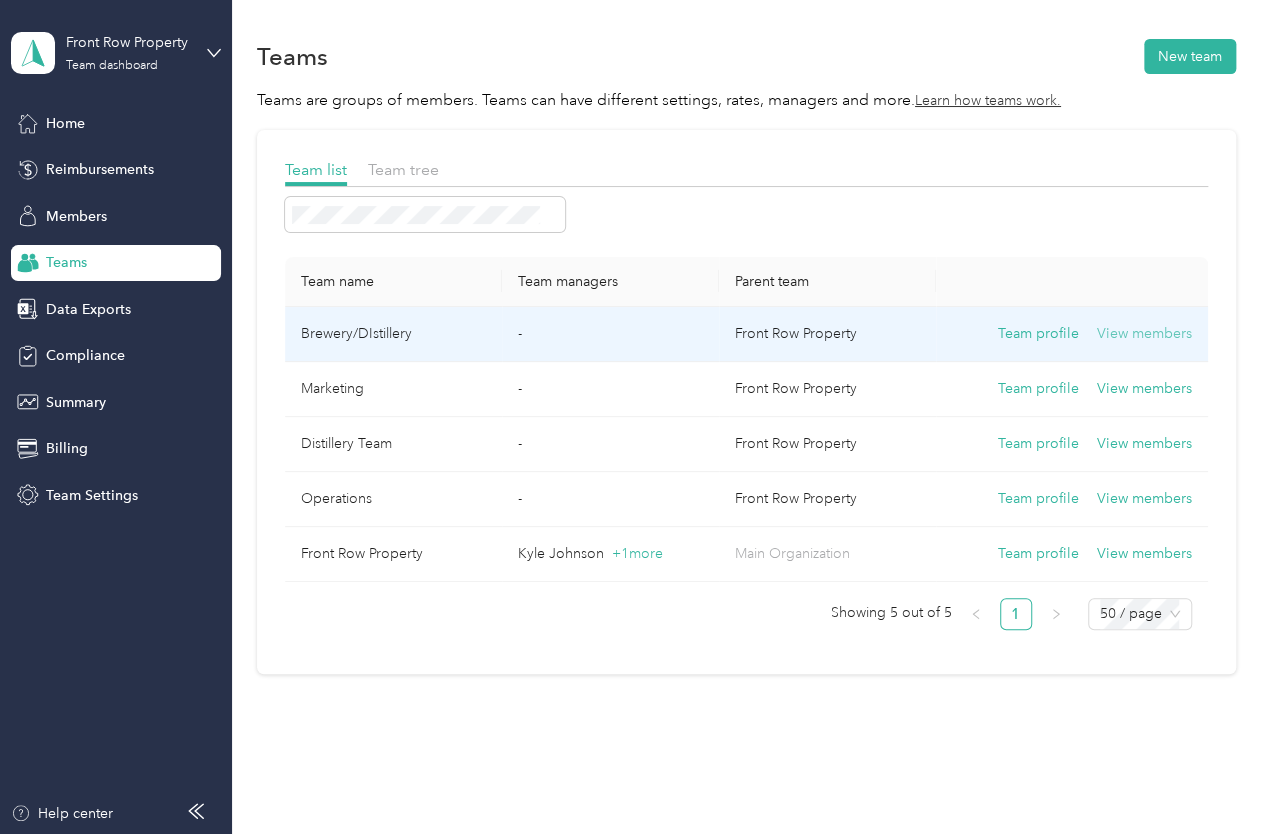click on "View members" at bounding box center [1144, 334] 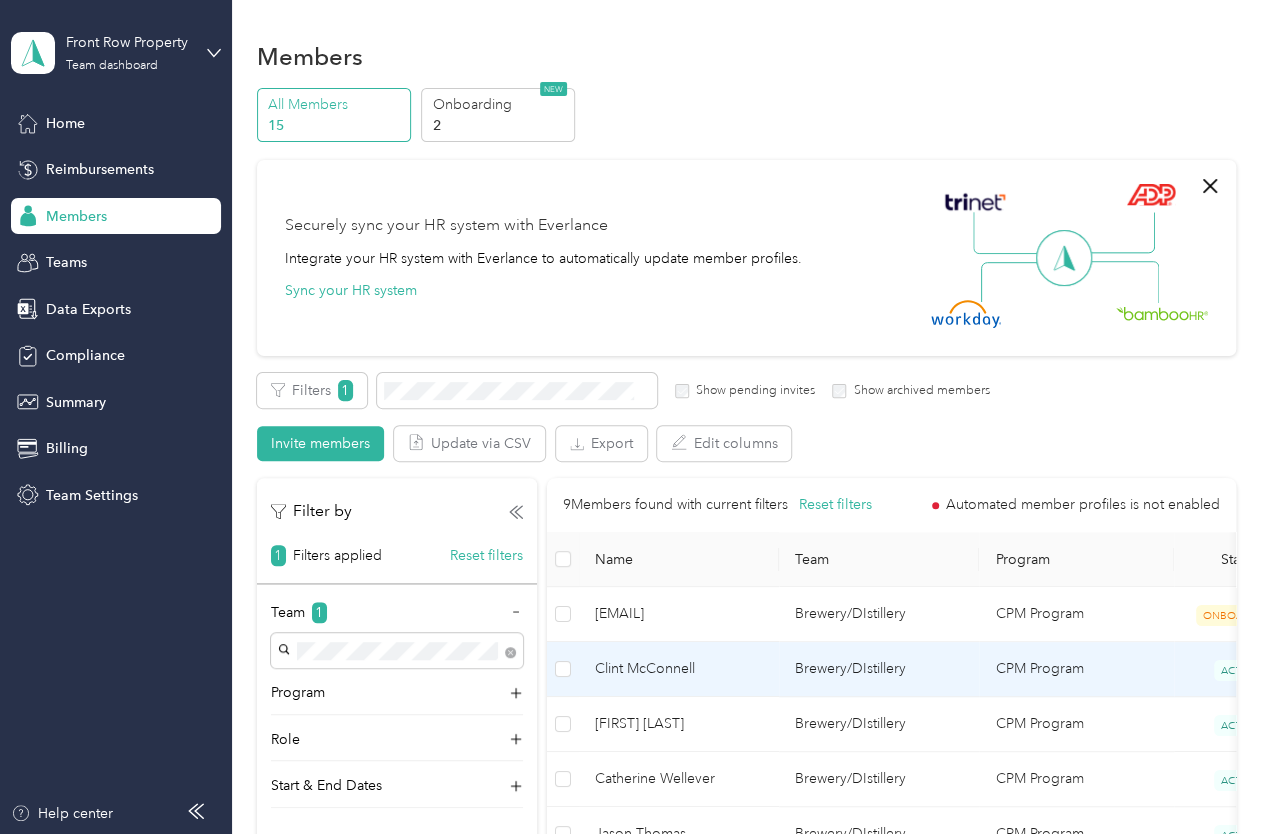 click on "Clint McConnell" at bounding box center (679, 669) 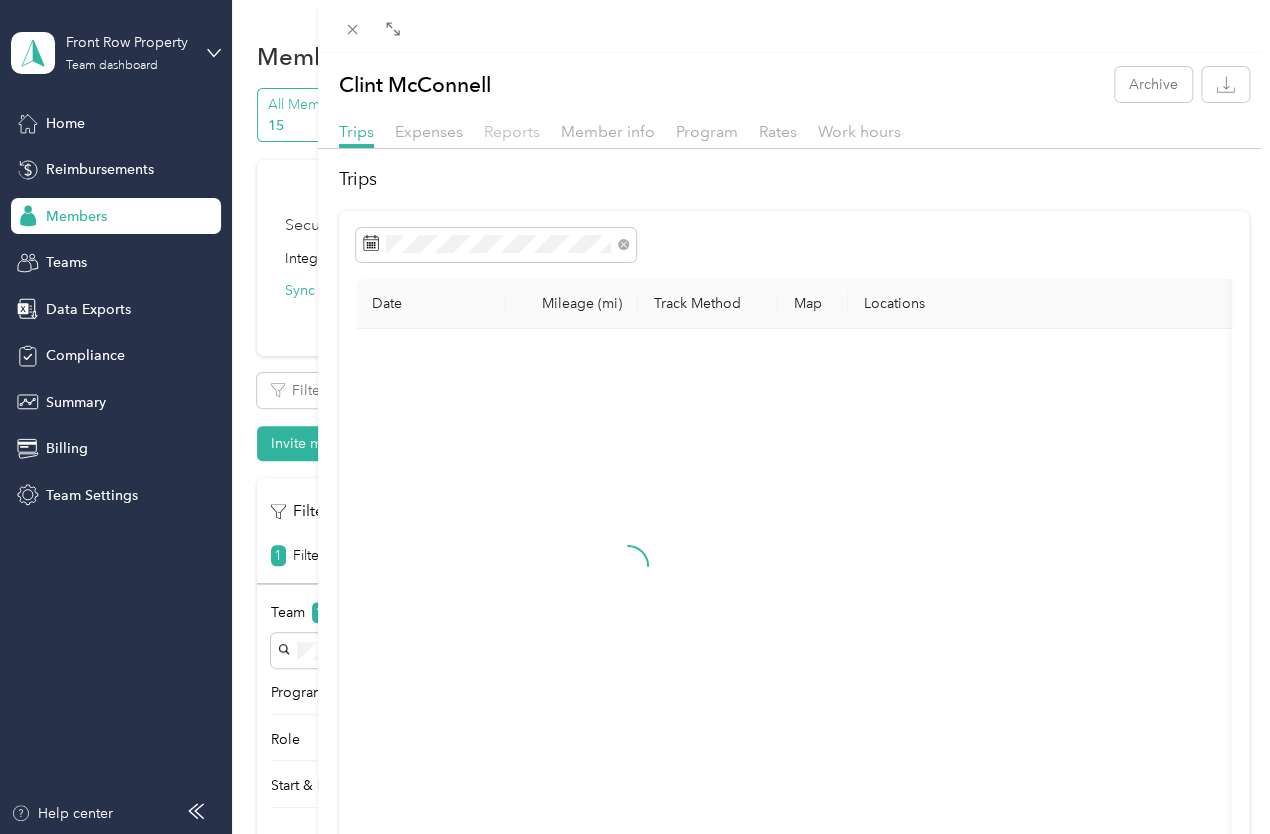 click on "Reports" at bounding box center [512, 131] 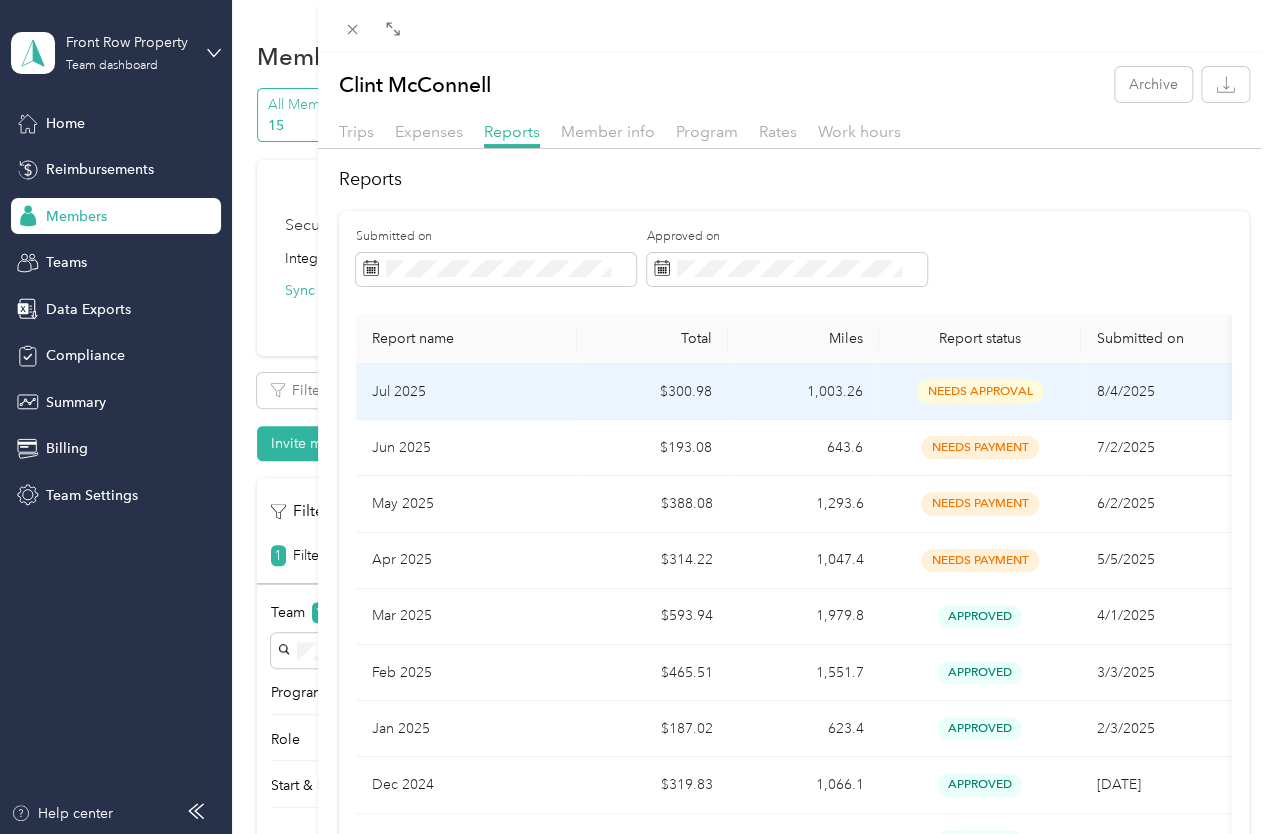 click on "Jul 2025" at bounding box center [466, 392] 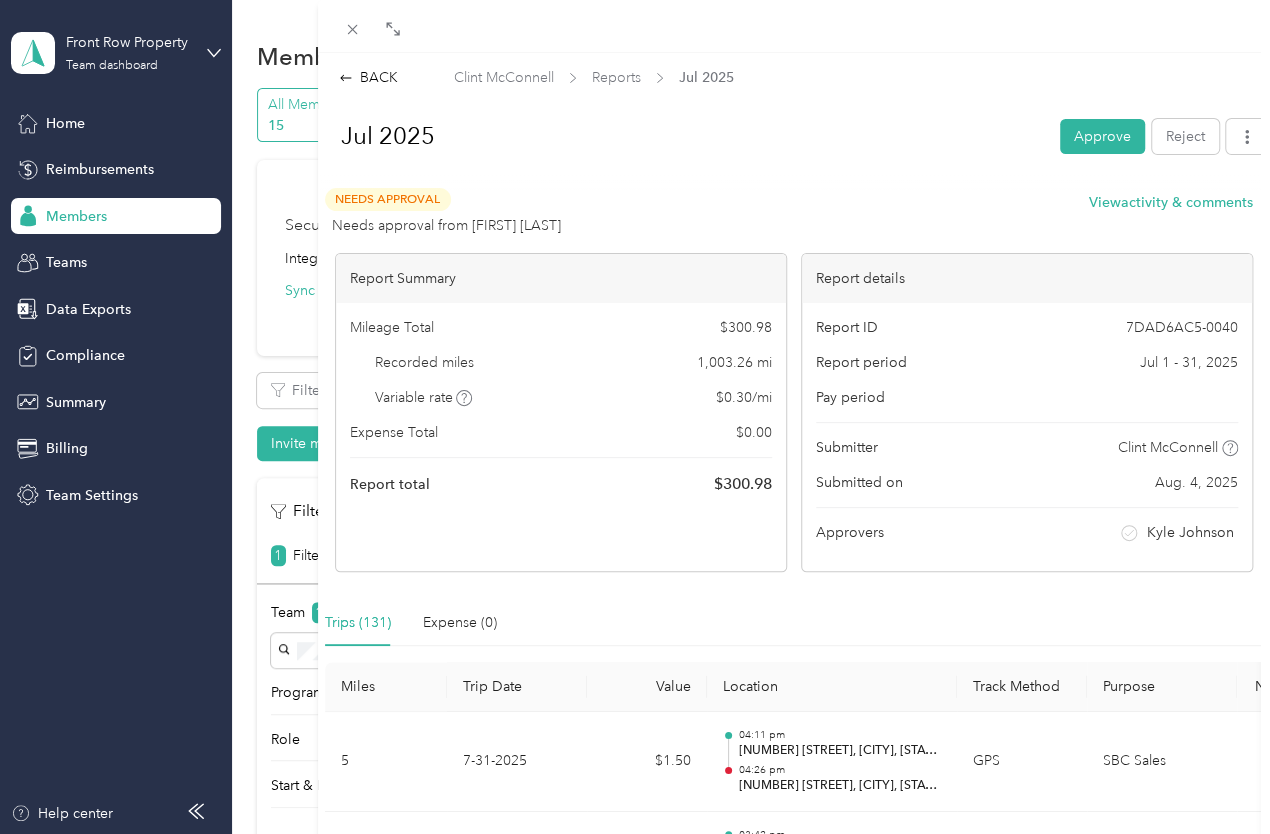 click on "Approve" at bounding box center [1102, 136] 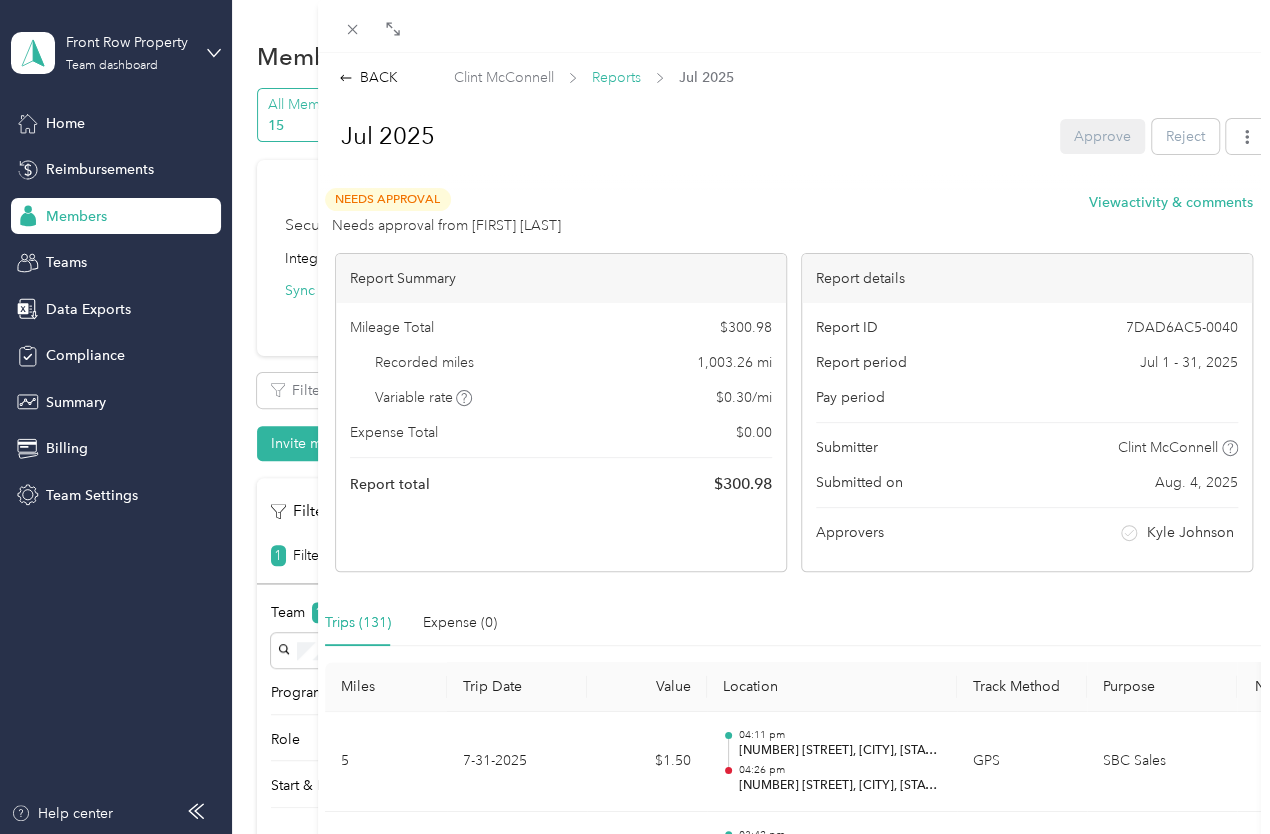 click on "Reports" at bounding box center (616, 77) 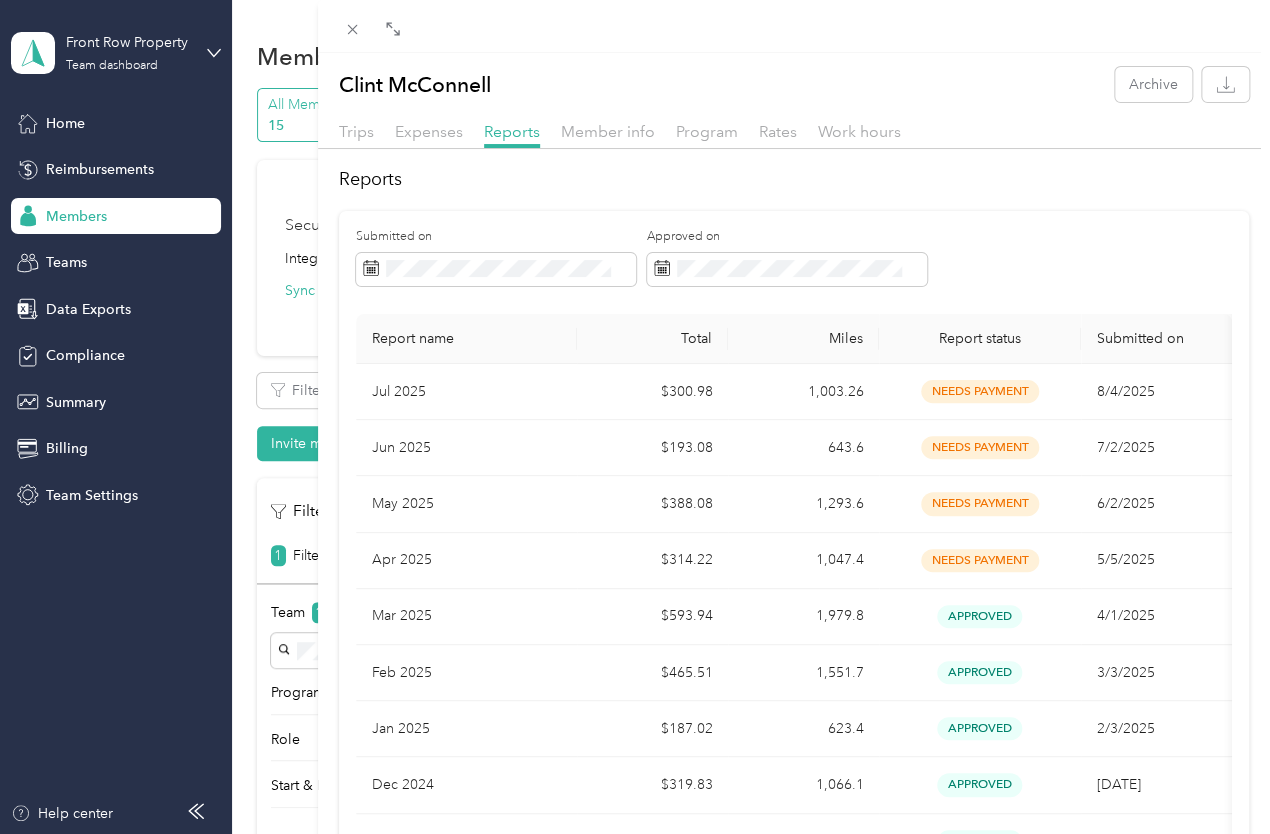 click on "Clint McConnell Archive Trips Expenses Reports Member info Program Rates Work hours Reports Submitted on   Approved on   Report name Total Miles Report status Submitted on           Jul 2025 $300.98 1,003.26 needs payment 8/4/2025 Jun 2025 $193.08 643.6 needs payment 7/2/2025 May 2025 $388.08 1,293.6 needs payment 6/2/2025 Apr 2025 $314.22 1,047.4 needs payment 5/5/2025 Mar 2025 $593.94 1,979.8 approved 4/1/2025 Feb 2025 $465.51 1,551.7 approved 3/3/2025 Jan 2025 $187.02 623.4 approved 2/3/2025 Dec 2024 $319.83 1,066.1 approved 1/1/2025 Nov 2024 $253.71 845.7 approved 12/2/2024 Oct 2024 $581.10 1,937 approved 11/4/2024 Sep 2024 $378.66 1,262.2 approved 10/2/2024 Aug 2024 $443.49 1,478.3 approved 9/3/2024 Jul 2024 $180.60 602 approved 8/7/2024 Jun 2024 $522.27 1,740.9 approved 7/8/2024 May 2024 $539.34 1,797.8 approved 6/4/2024 Apr 2024 $416.73 1,389.1 approved 5/3/2024 Mar 2024 $499.17 1,663.9 approved 4/2/2024 Feb 2024 $330.06 1,100.2 approved 3/1/2024 Jan 2024 $120.36 401.2 approved 2/5/2024 Dec 2023 1" at bounding box center [635, 417] 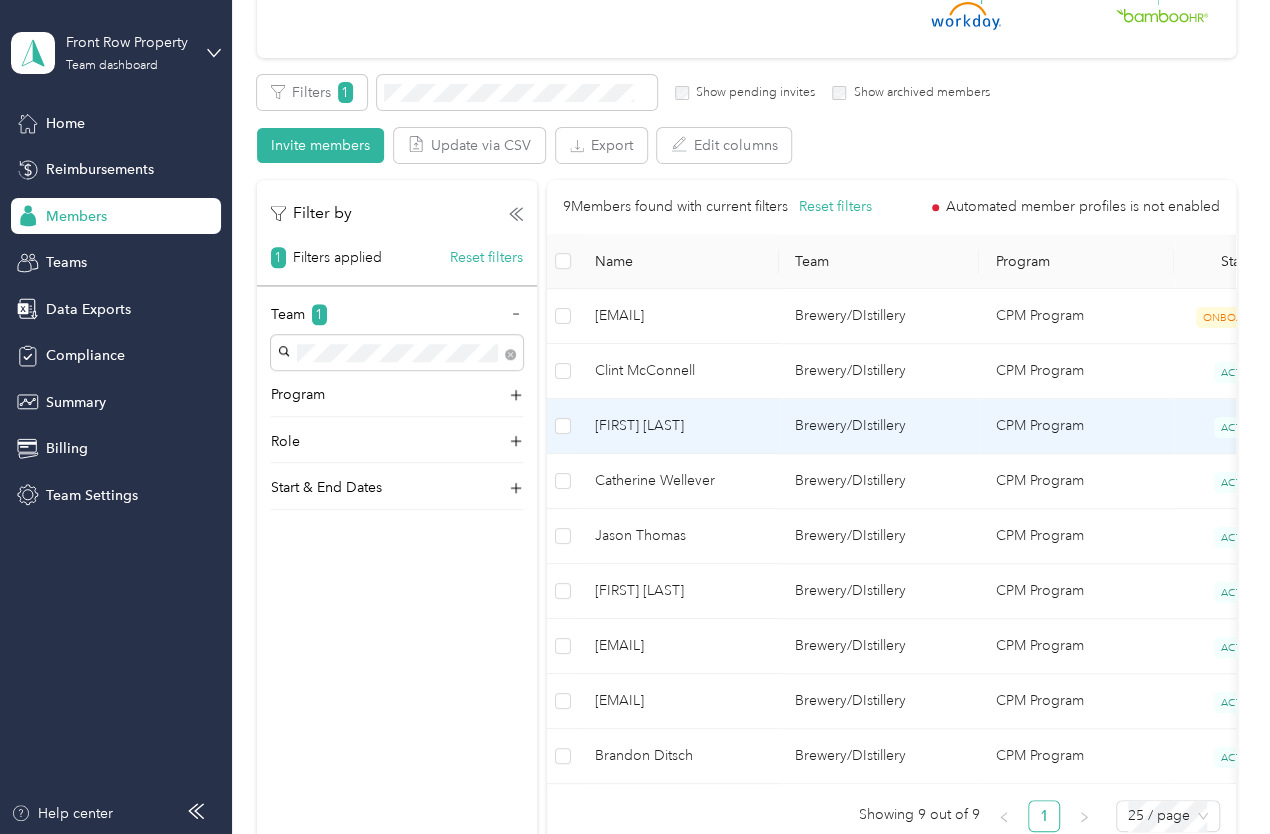 scroll, scrollTop: 300, scrollLeft: 0, axis: vertical 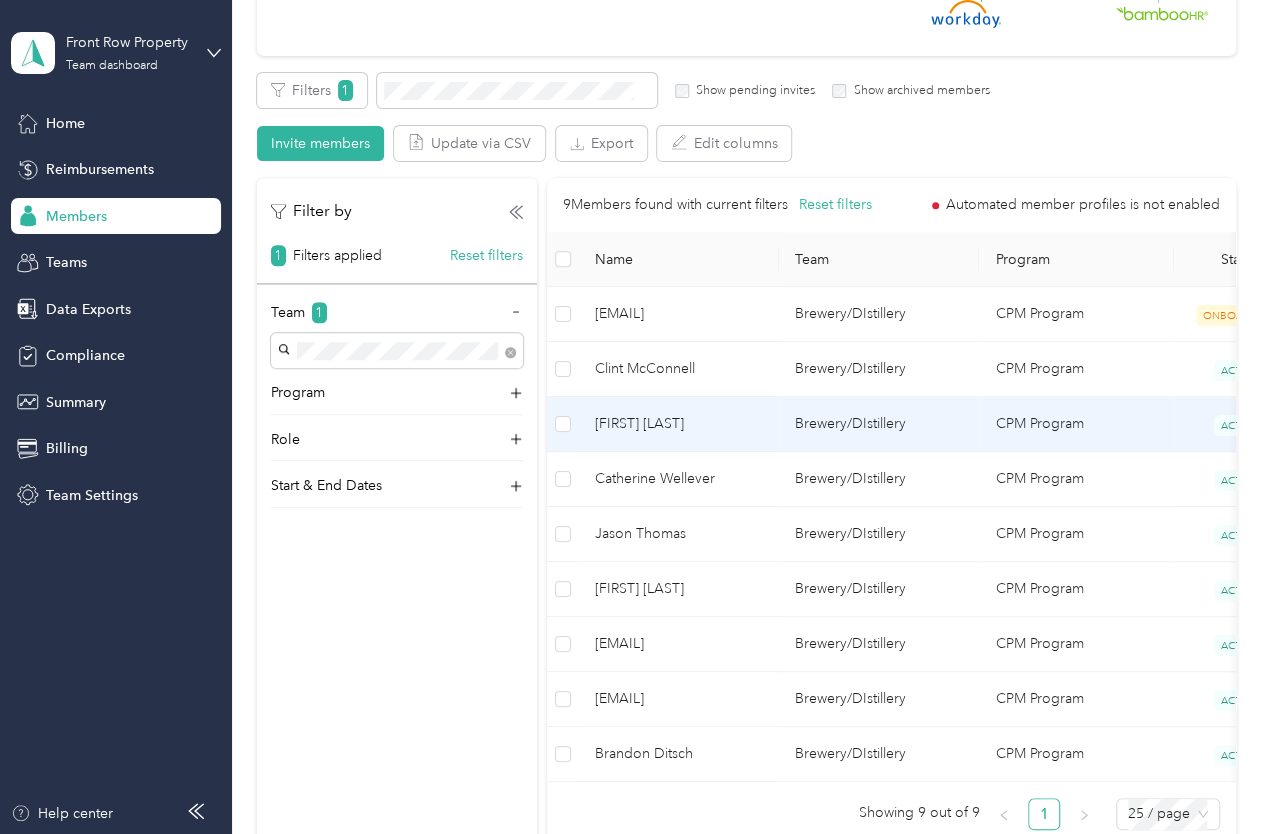 click on "[FIRST] [LAST]" at bounding box center [679, 424] 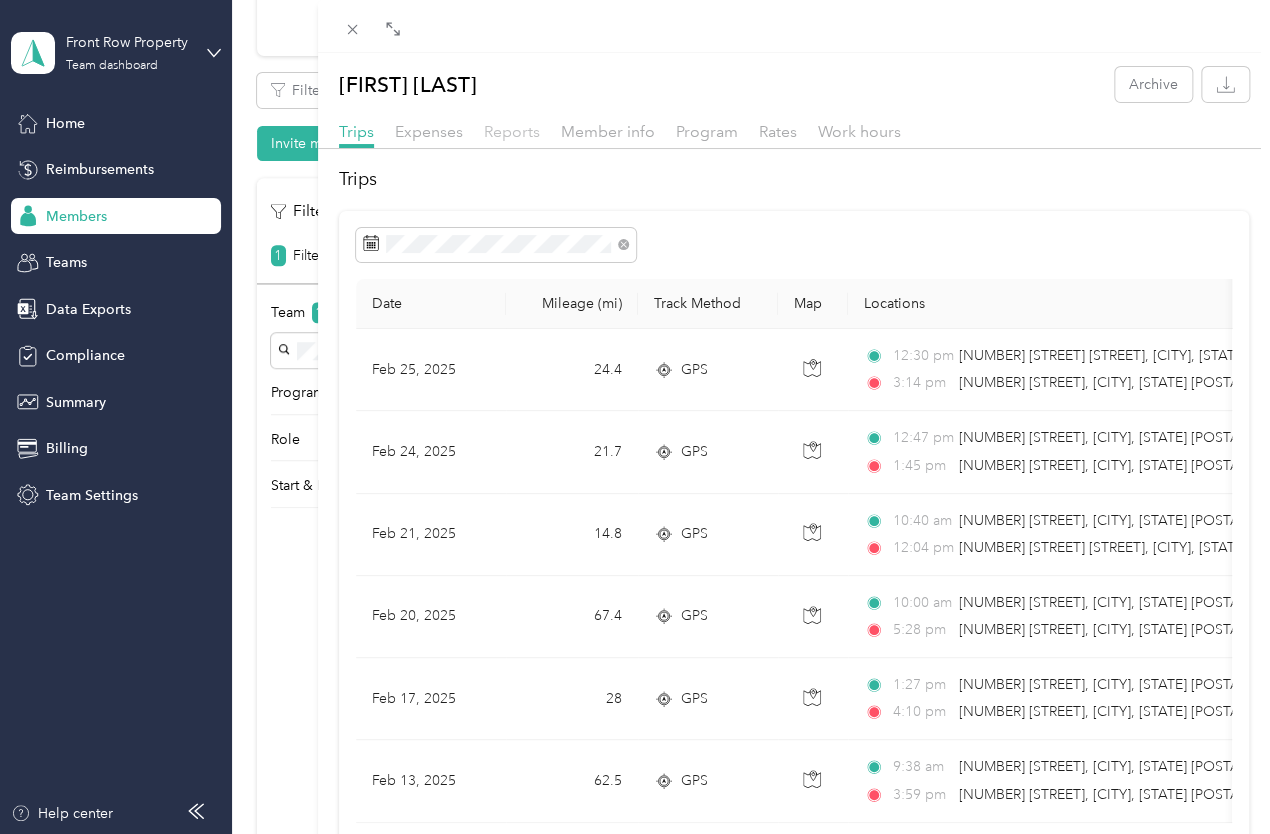 click on "Reports" at bounding box center [512, 131] 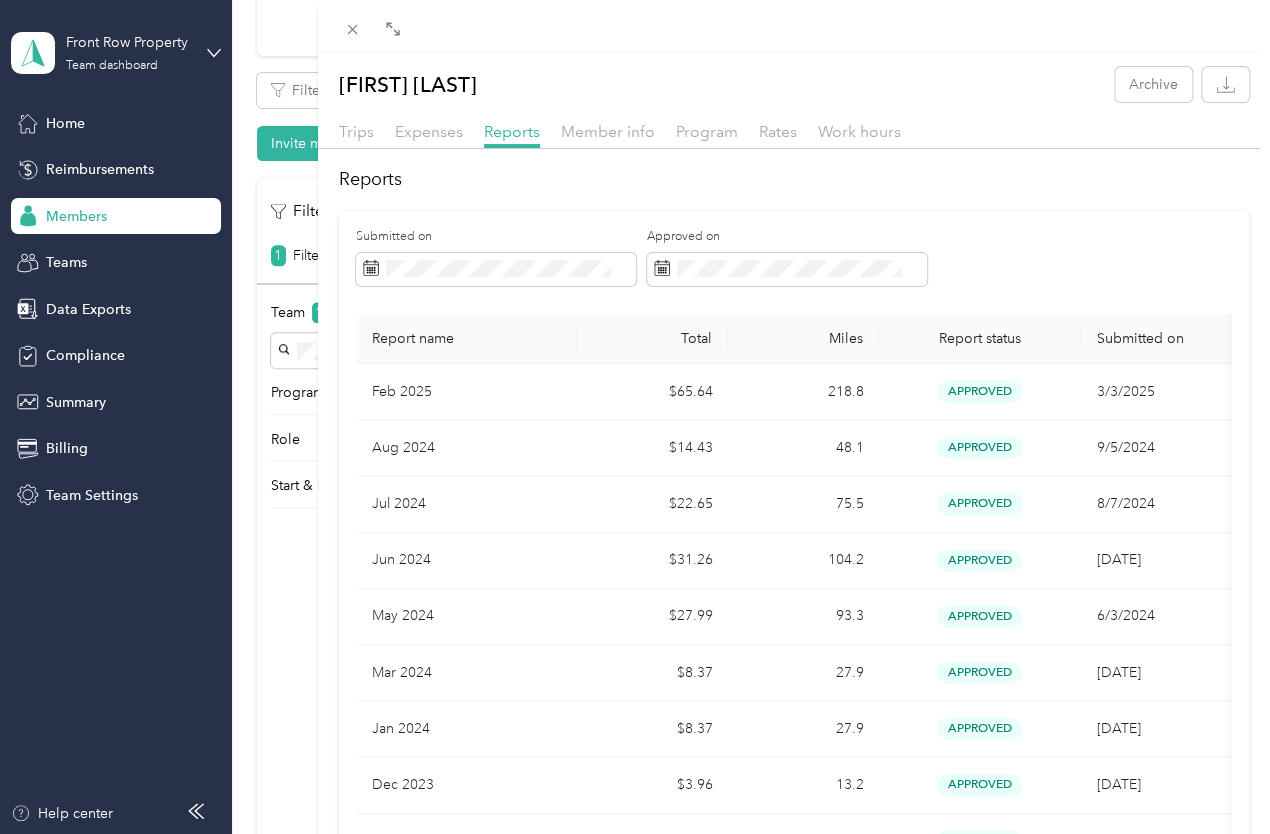 click on "Brandon Moore Archive Trips Expenses Reports Member info Program Rates Work hours Reports Submitted on   Approved on   Report name Total Miles Report status Submitted on           Feb 2025 $65.64 218.8 approved 3/3/2025 Aug 2024 $14.43 48.1 approved 9/5/2024 Jul 2024 $22.65 75.5 approved 8/7/2024 Jun 2024 $31.26 104.2 approved 7/1/2024 May 2024 $27.99 93.3 approved 6/3/2024 Mar 2024 $8.37 27.9 approved 4/2/2024 Jan 2024 $8.37 27.9 approved 2/7/2024 Dec 2023 $3.96 13.2 approved 2/7/2024 Nov 2023 $9.51 31.7 approved 12/12/2023 Oct 2023 $62.19 207.3 approved 11/2/2023 Sep 2023 $54.51 181.7 approved 11/2/2023 Aug 2023 $16.38 54.6 approved 9/5/2023 Aug 2023 $48.48 161.6 approved 9/5/2023 Jul 2023 $95.64 318.8 approved 8/21/2023 Jun 2023 $108.51 361.7 approved 7/3/2023 May 2023 $26.76 89.2 approved 6/15/2023 Apr 2023 $30.12 100.4 approved 5/2/2023 Mar 2023 $15.66 52.2 approved 4/3/2023 Feb 2023 $47.40 158 approved 3/1/2023 Feb 2023 $27.45 91.5 approved 3/1/2023 Jan 2023 $12.54 41.8 approved 2/3/2023 Jan 2023 1" at bounding box center (635, 417) 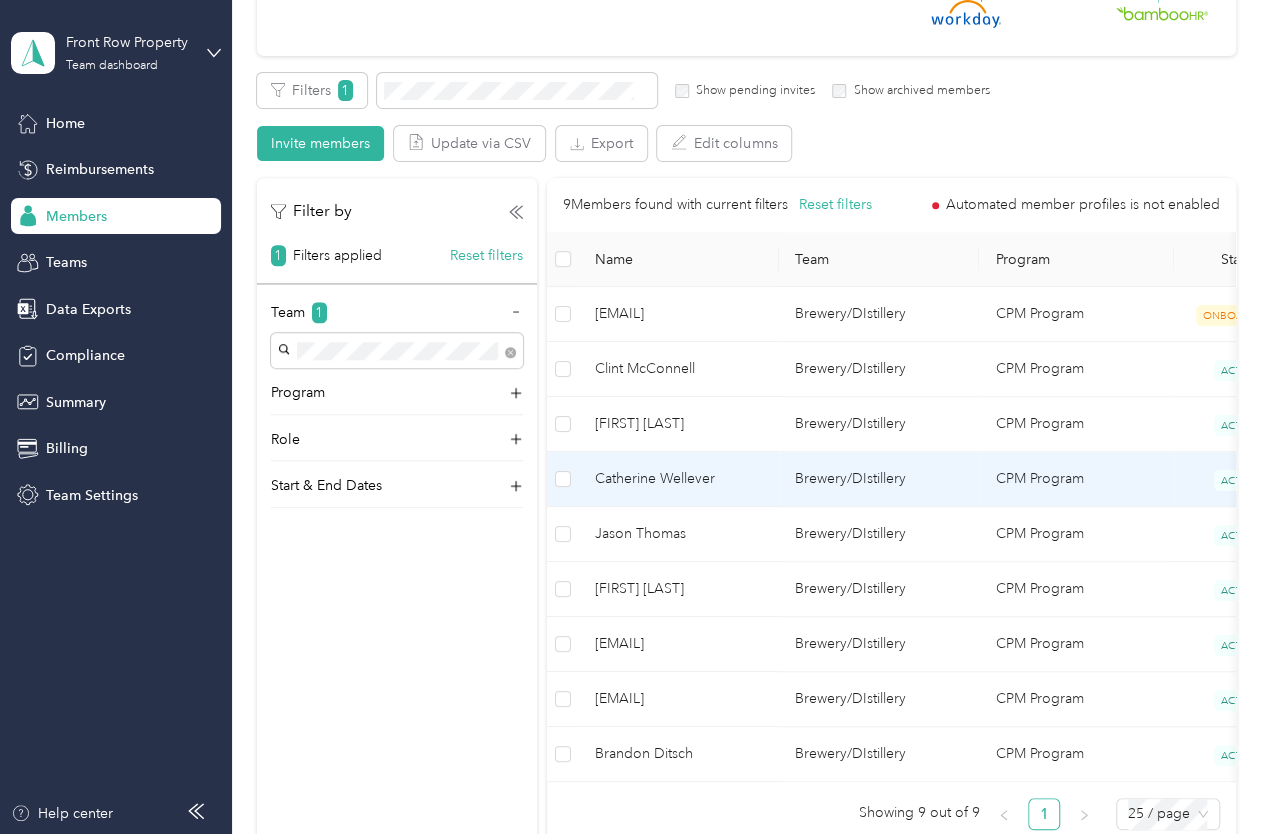 click on "Catherine Wellever" at bounding box center [679, 479] 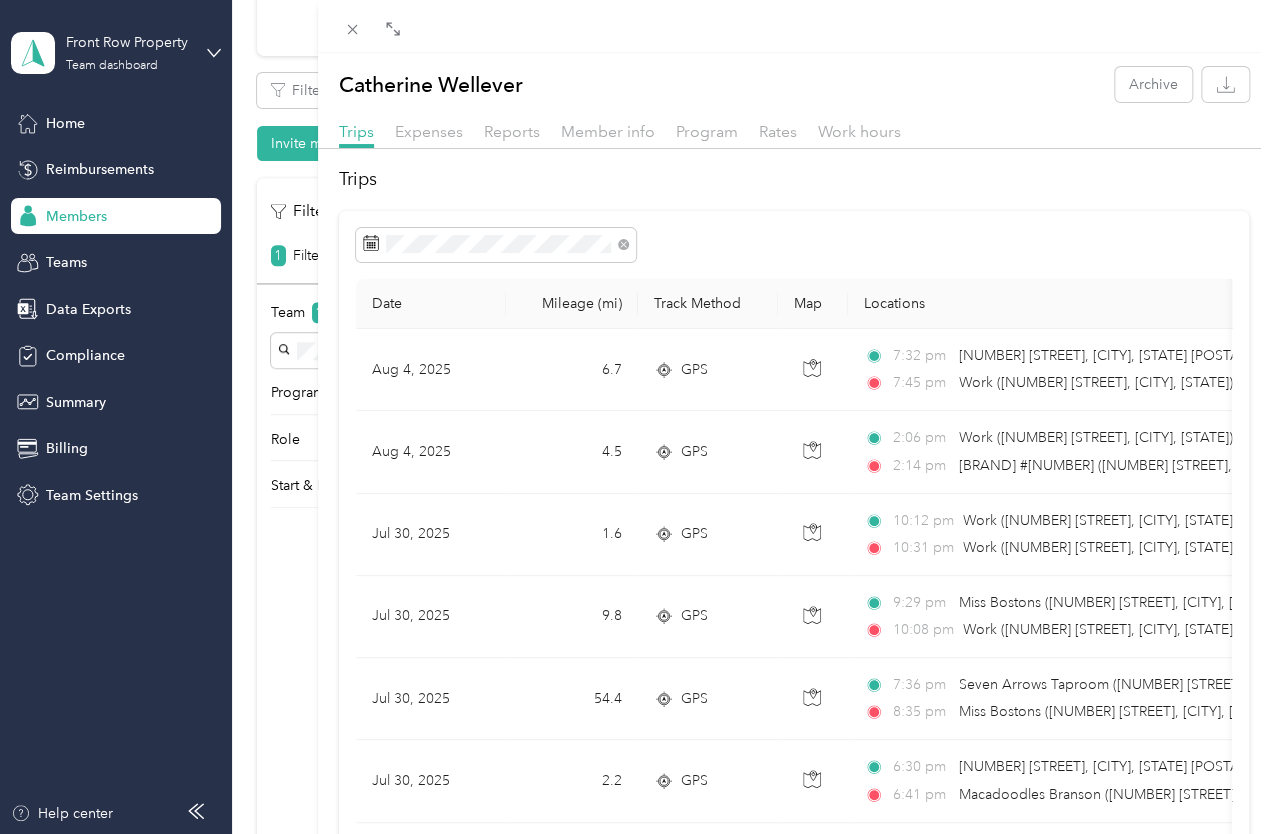 click on "Reports" at bounding box center [512, 132] 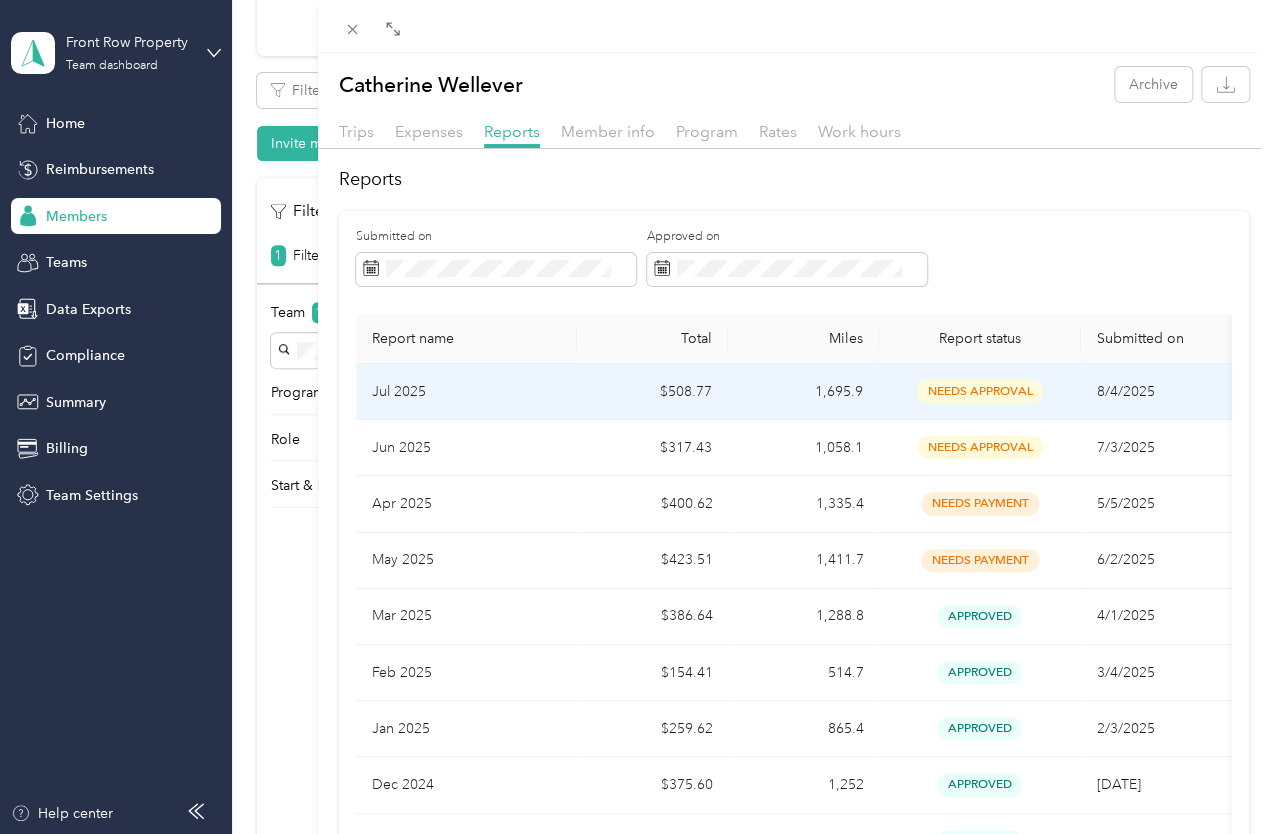 click on "Jul 2025" at bounding box center (466, 392) 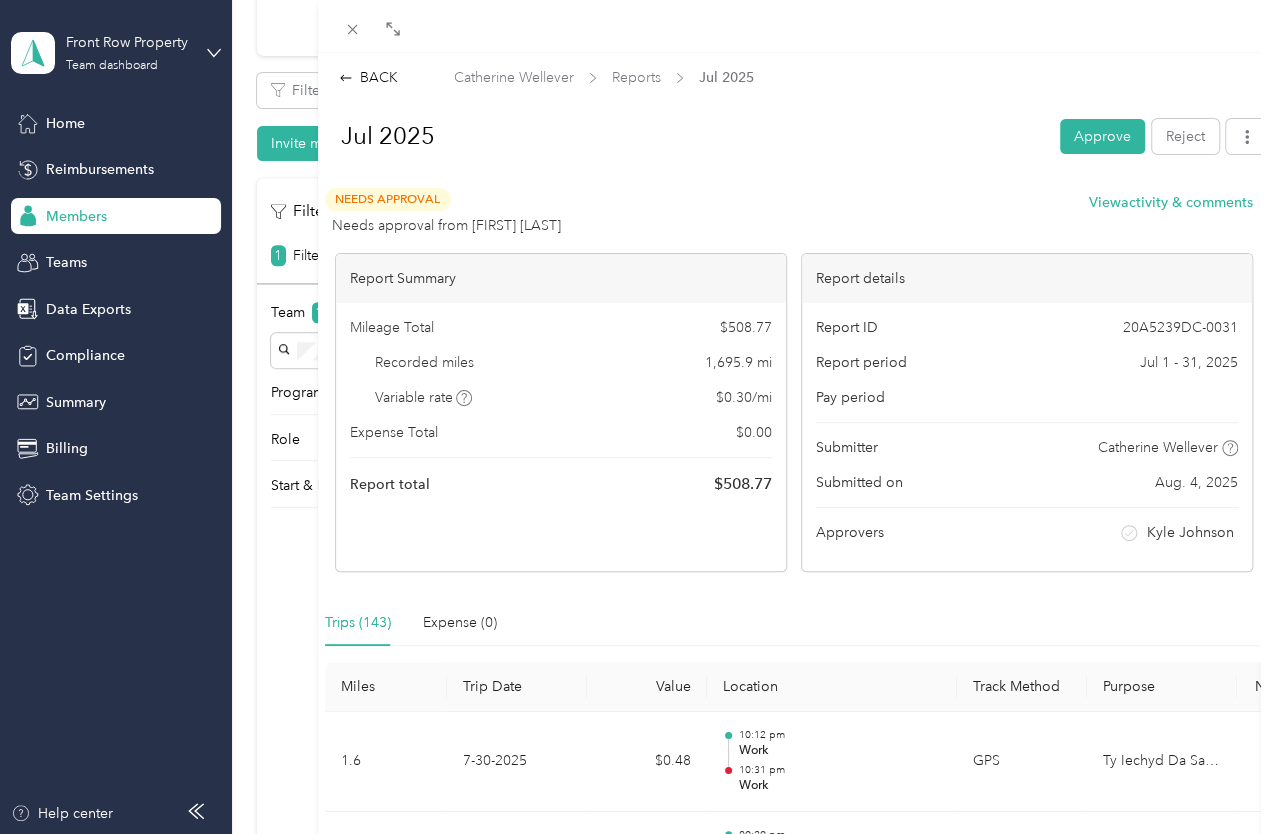 click on "Approve" at bounding box center [1102, 136] 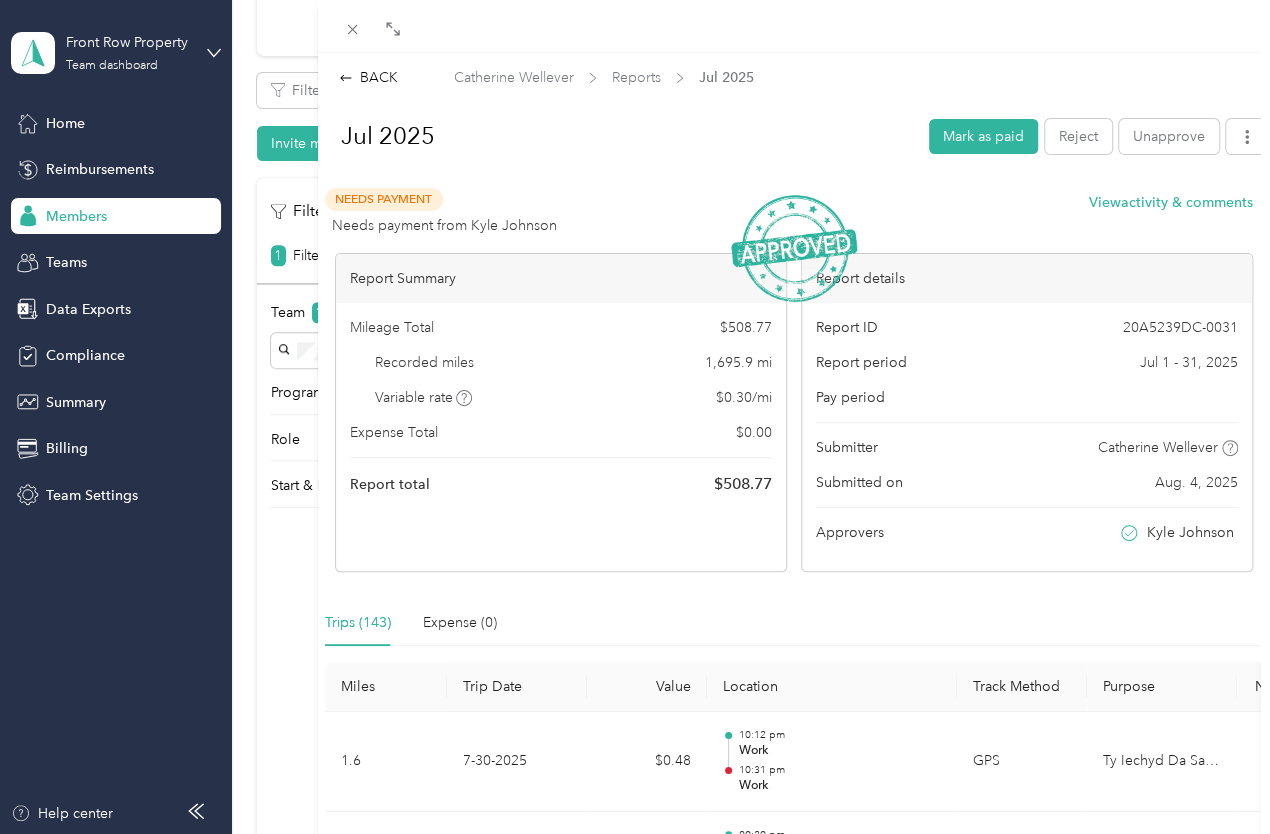 click on "BACK Catherine Wellever Reports Jul 2025 Jul 2025 Mark as paid Reject Unapprove Needs Payment Needs payment from Kyle Johnson View  activity & comments Report Summary Mileage Total $ 508.77 Recorded miles 1,695.9   mi Variable rate   $ 0.30 / mi Expense Total $ 0.00 Report total $ 508.77 Report details Report ID 20A5239DC-0031 Report period Jul 1 - 31, 2025 Pay period Submitter Catherine Wellever Submitted on Aug. 4, 2025 Approvers Kyle Johnson Trips (143) Expense (0) Miles Trip Date Value Location Track Method Purpose Notes Tags                   1.6 7-30-2025 $0.48 10:12 pm Work 10:31 pm Work GPS Ty Iechyd Da Sales - 9.8 7-30-2025 $2.94 09:29 pm Miss Bostons 10:08 pm Work GPS Ty Iechyd Da Sales - 54.4 7-30-2025 $16.32 07:36 pm Seven Arrows Taproom 08:35 pm Miss Bostons GPS Ty Iechyd Da Sales - 2.2 7-30-2025 $0.66 [NUMBER] [STREET], [CITY], [STATE] [POSTAL_CODE], [COUNTRY]  06:41 pm Macadoodles Branson GPS Ty Iechyd Da Sales - 3.9 7-30-2025 $1.17 05:47 pm McFarlains 06:00 pm GPS - 13.3 $3.99 -" at bounding box center [635, 417] 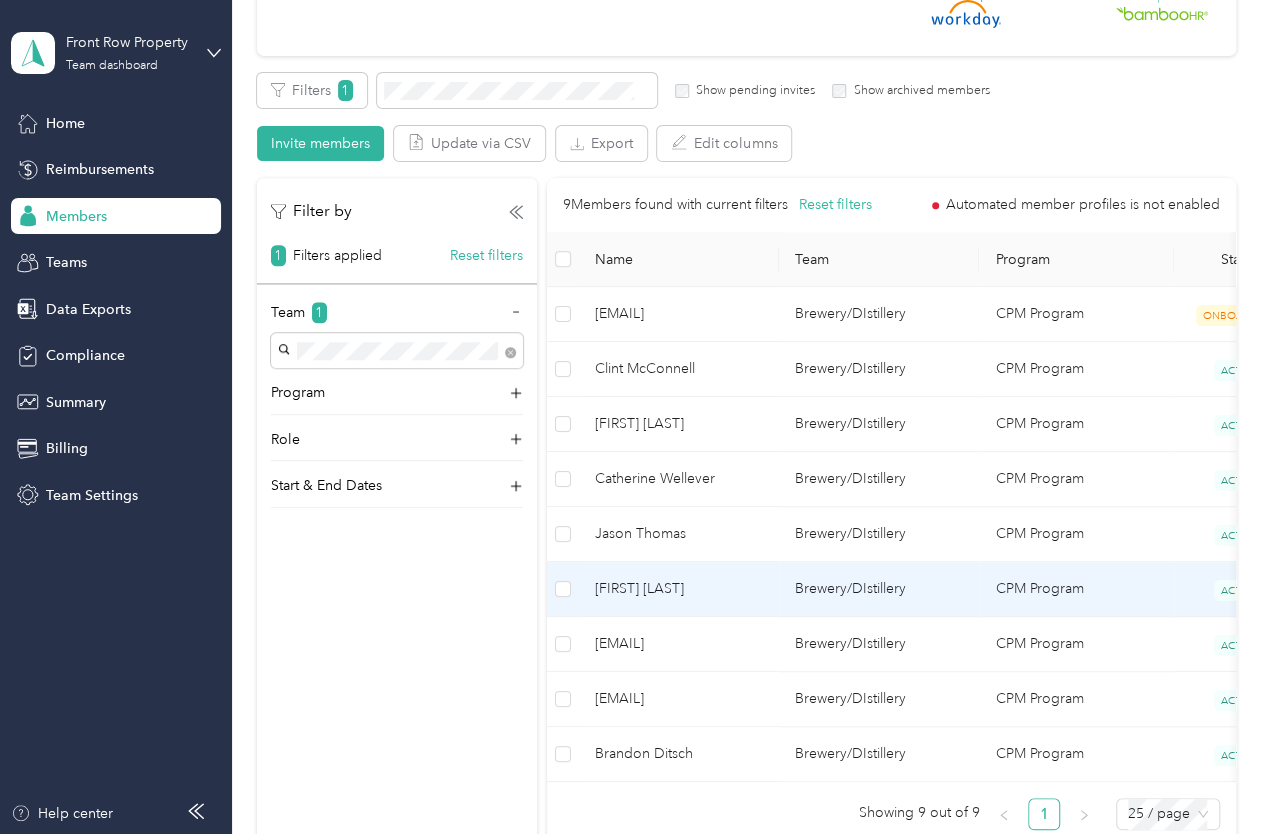 click on "[FIRST] [LAST]" at bounding box center (679, 589) 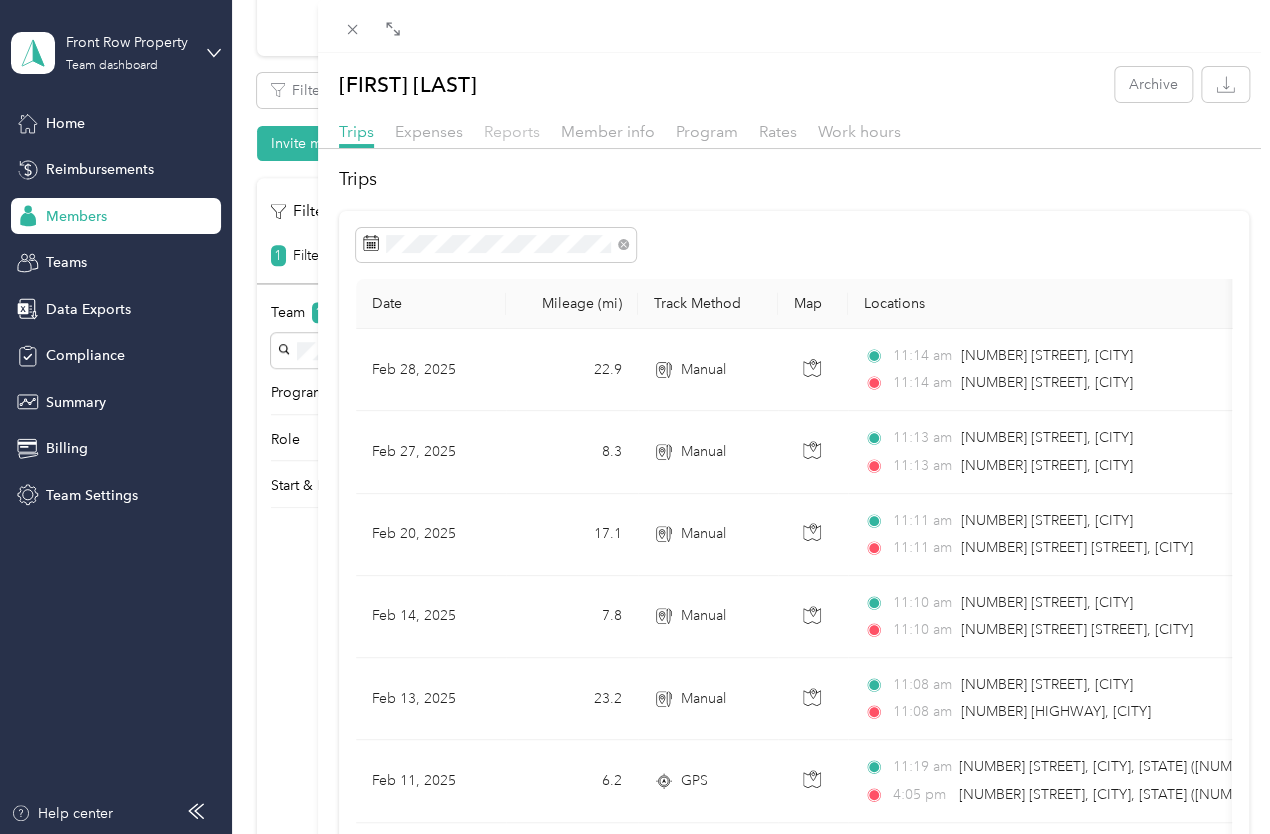 click on "Reports" at bounding box center (512, 131) 